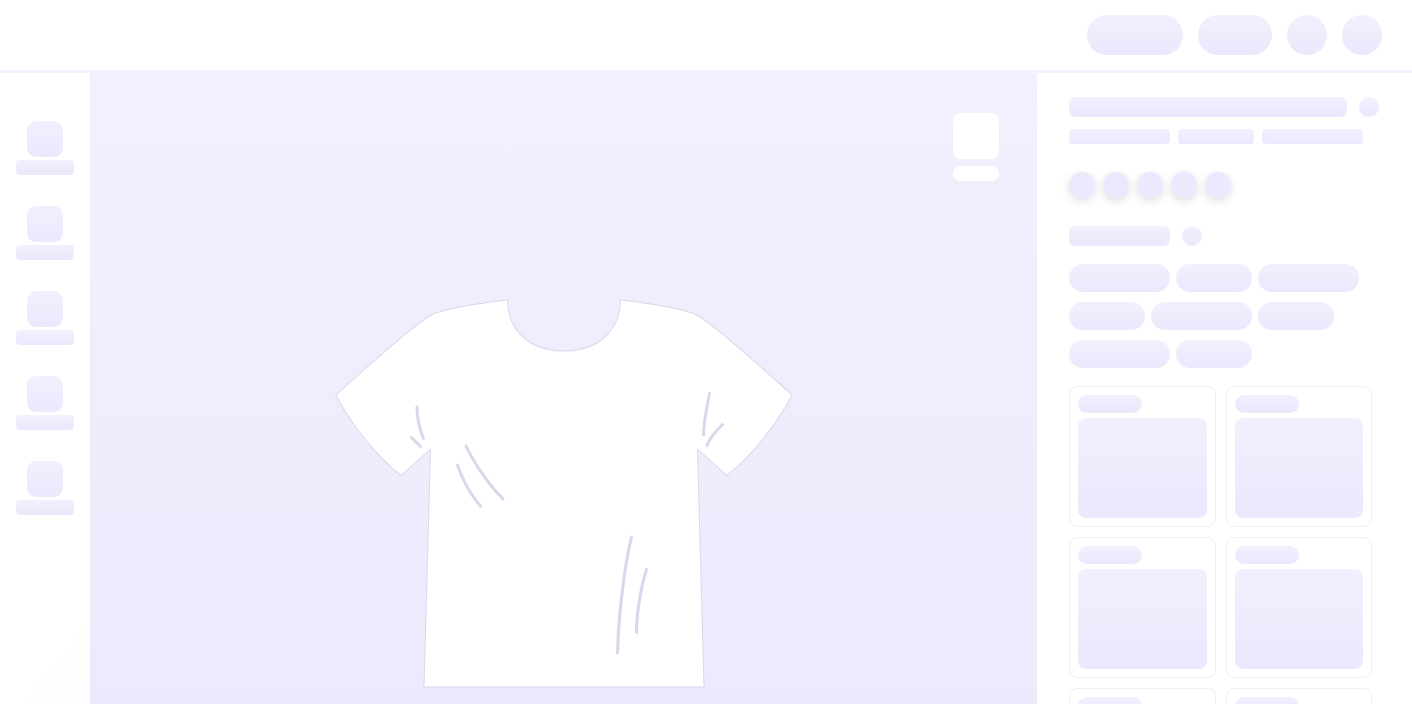 scroll, scrollTop: 0, scrollLeft: 0, axis: both 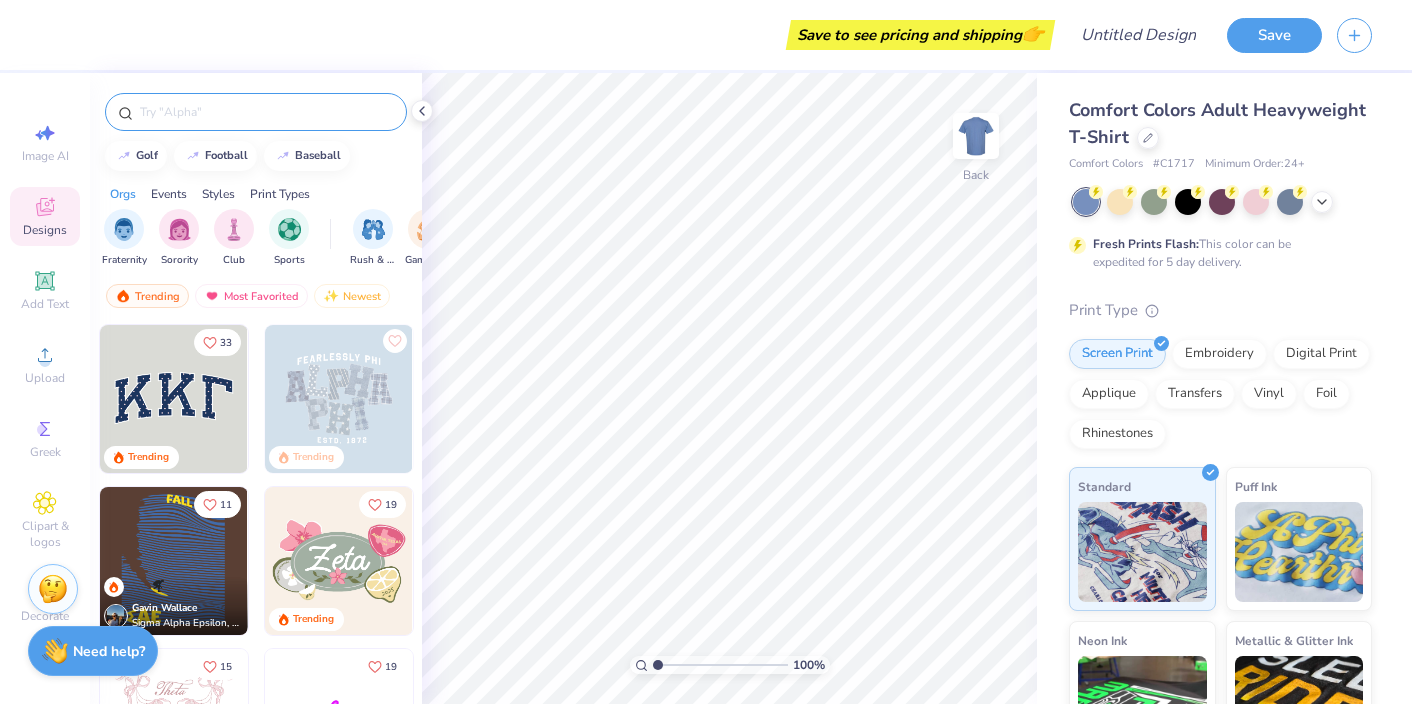 click at bounding box center [266, 112] 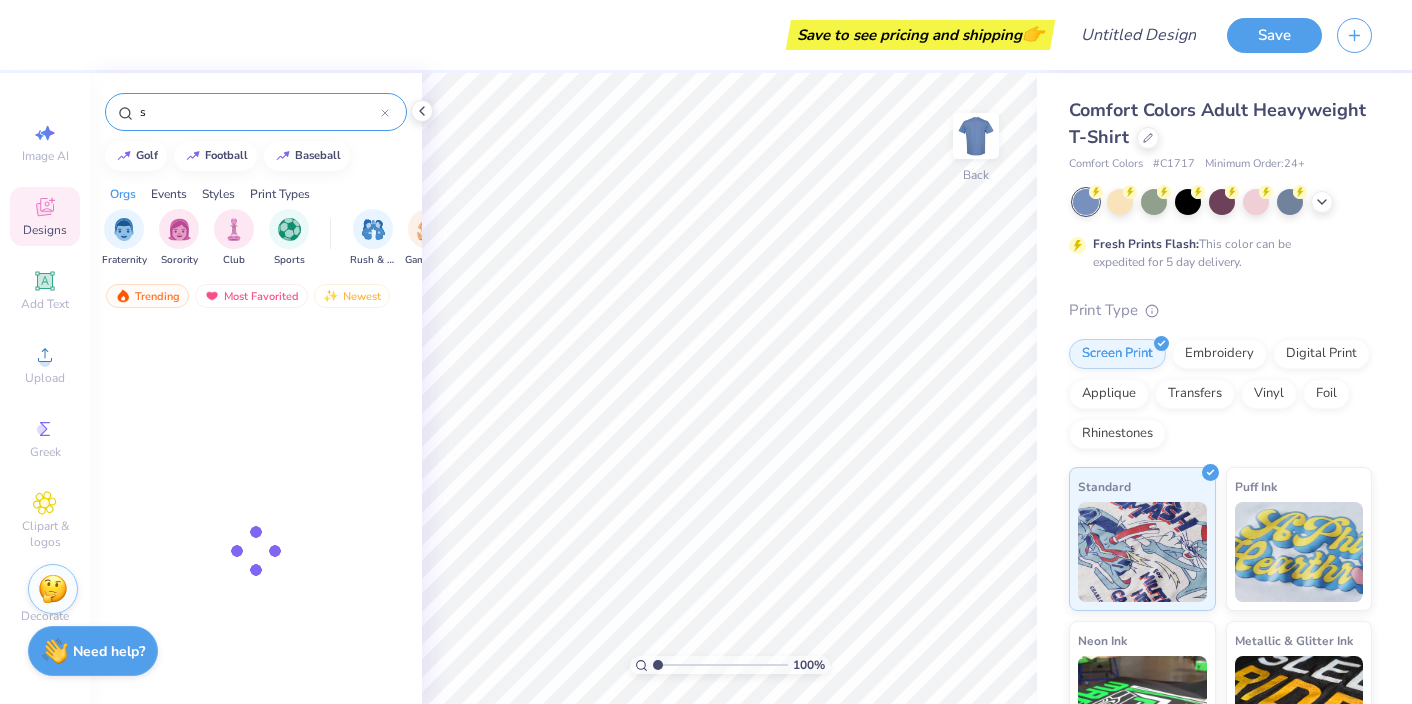 type on "s" 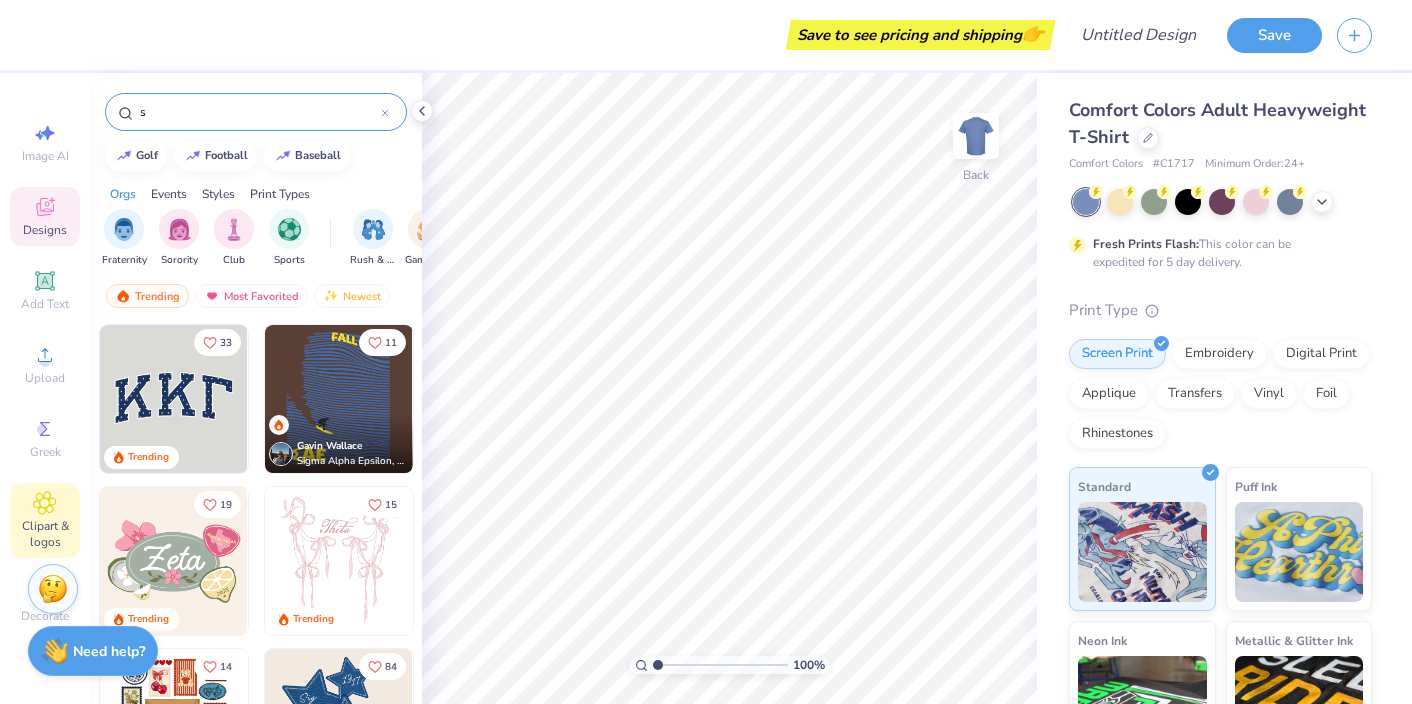 click 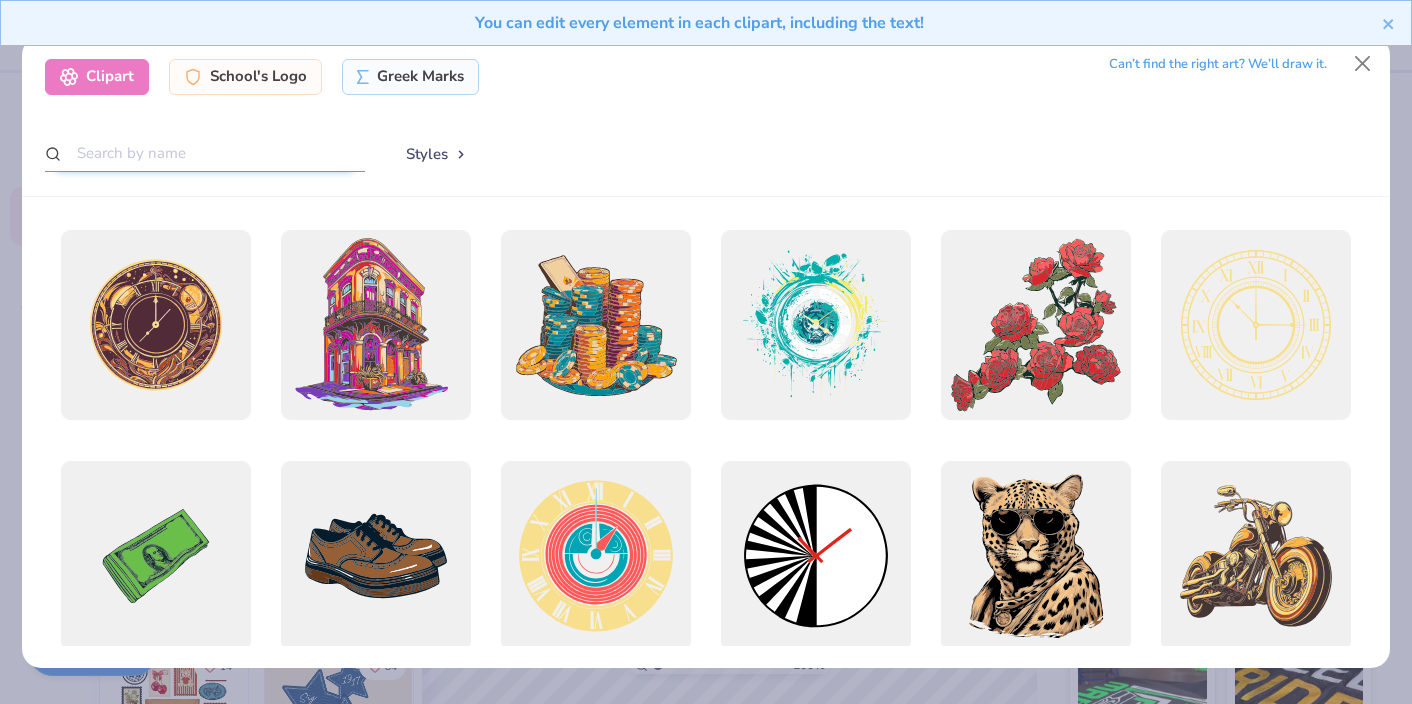 click at bounding box center [205, 153] 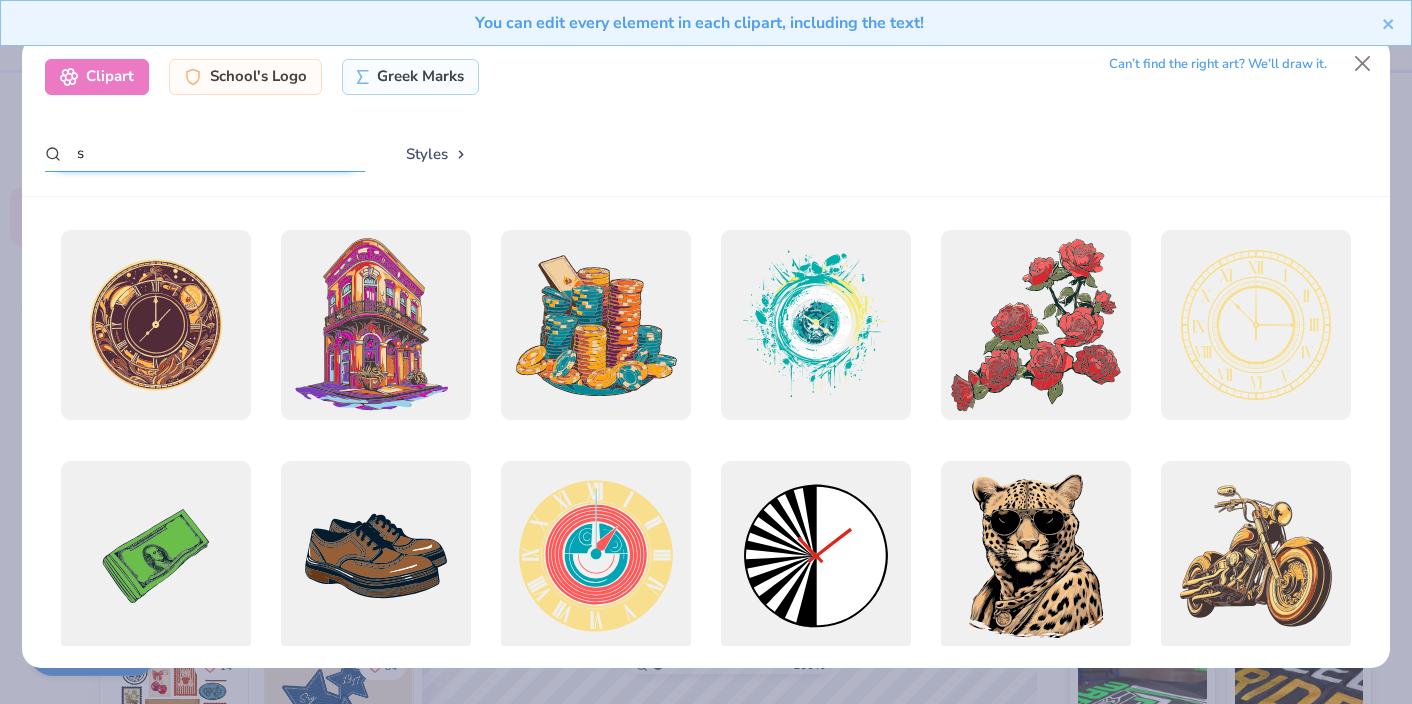 type on "s" 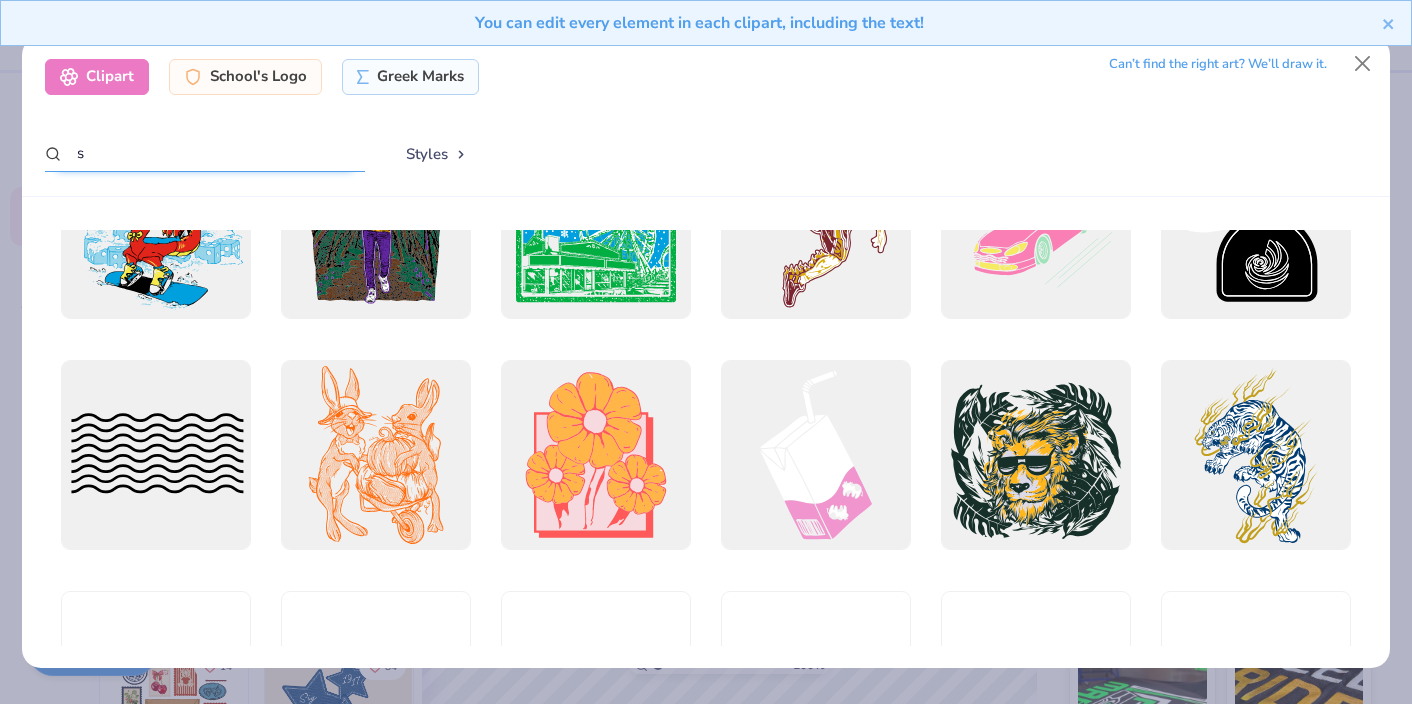 scroll, scrollTop: 969, scrollLeft: 0, axis: vertical 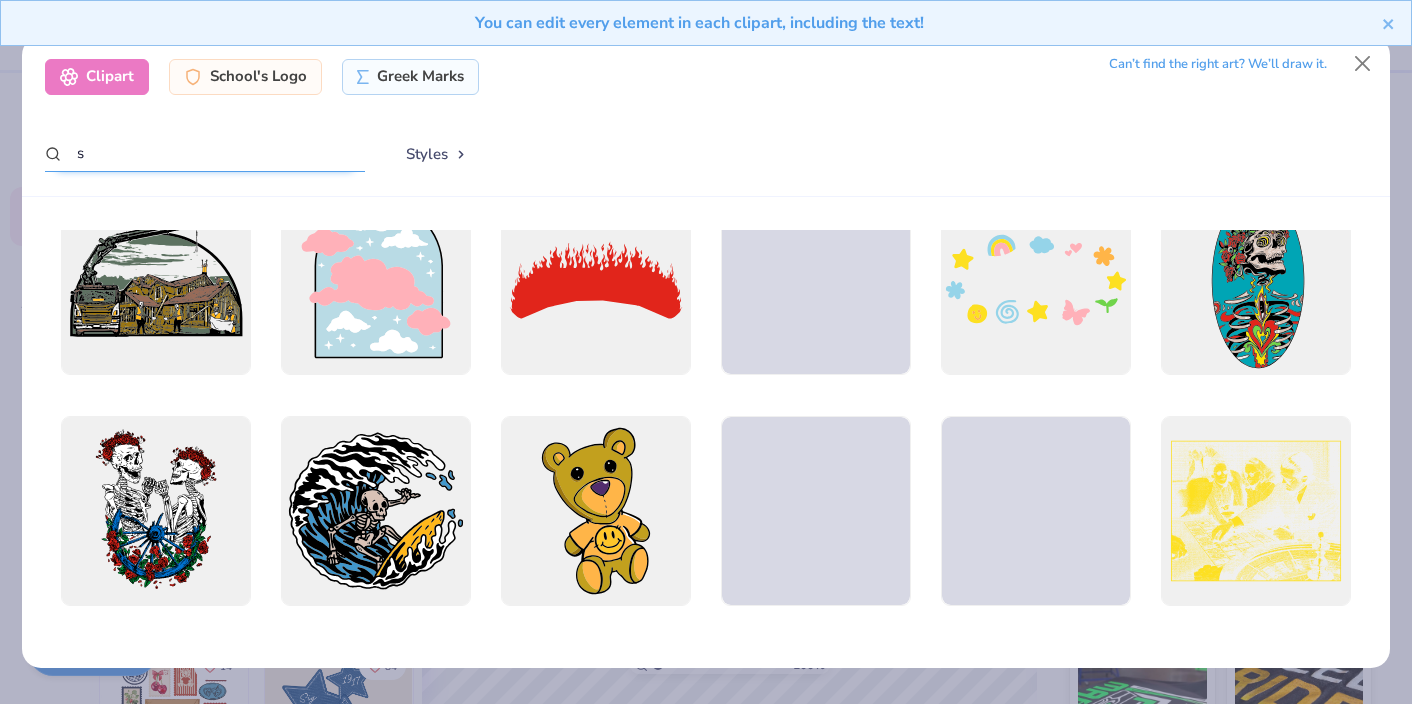 drag, startPoint x: 239, startPoint y: 154, endPoint x: 47, endPoint y: 151, distance: 192.02344 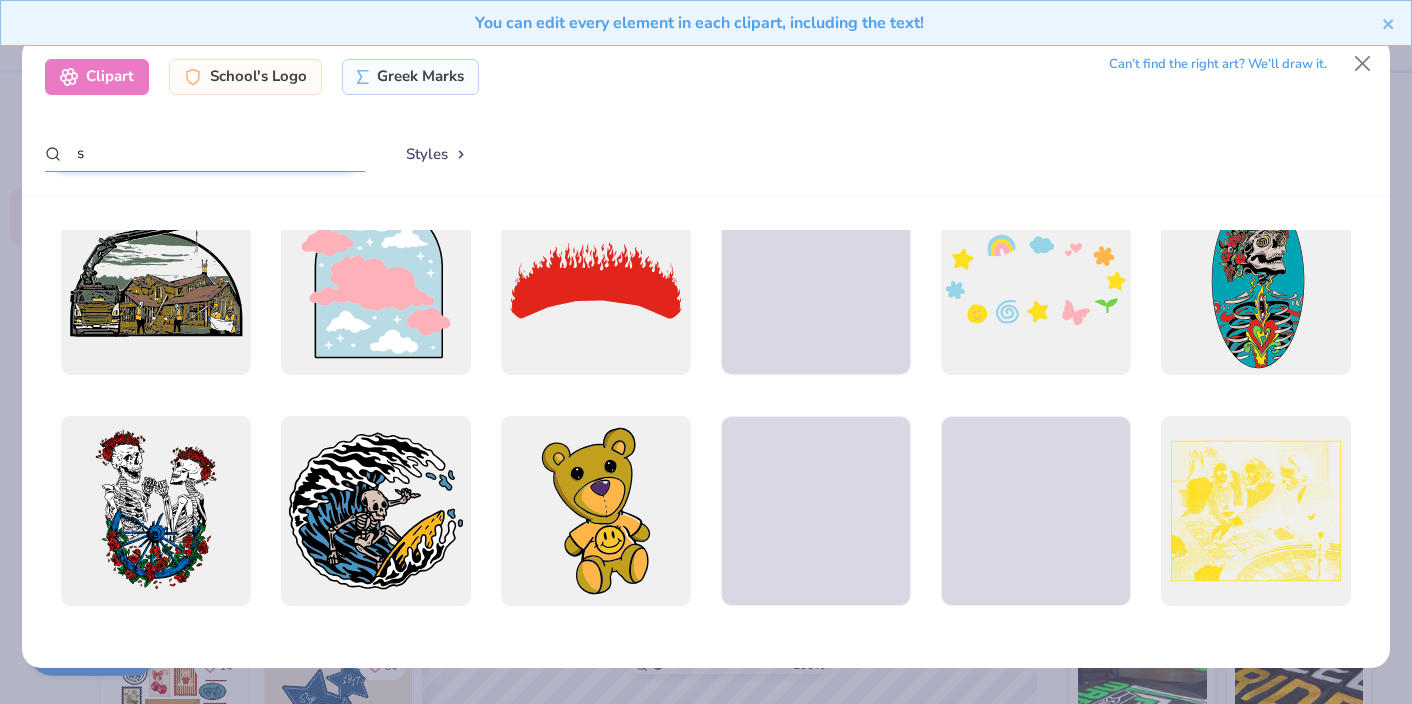 click on "s" at bounding box center [205, 154] 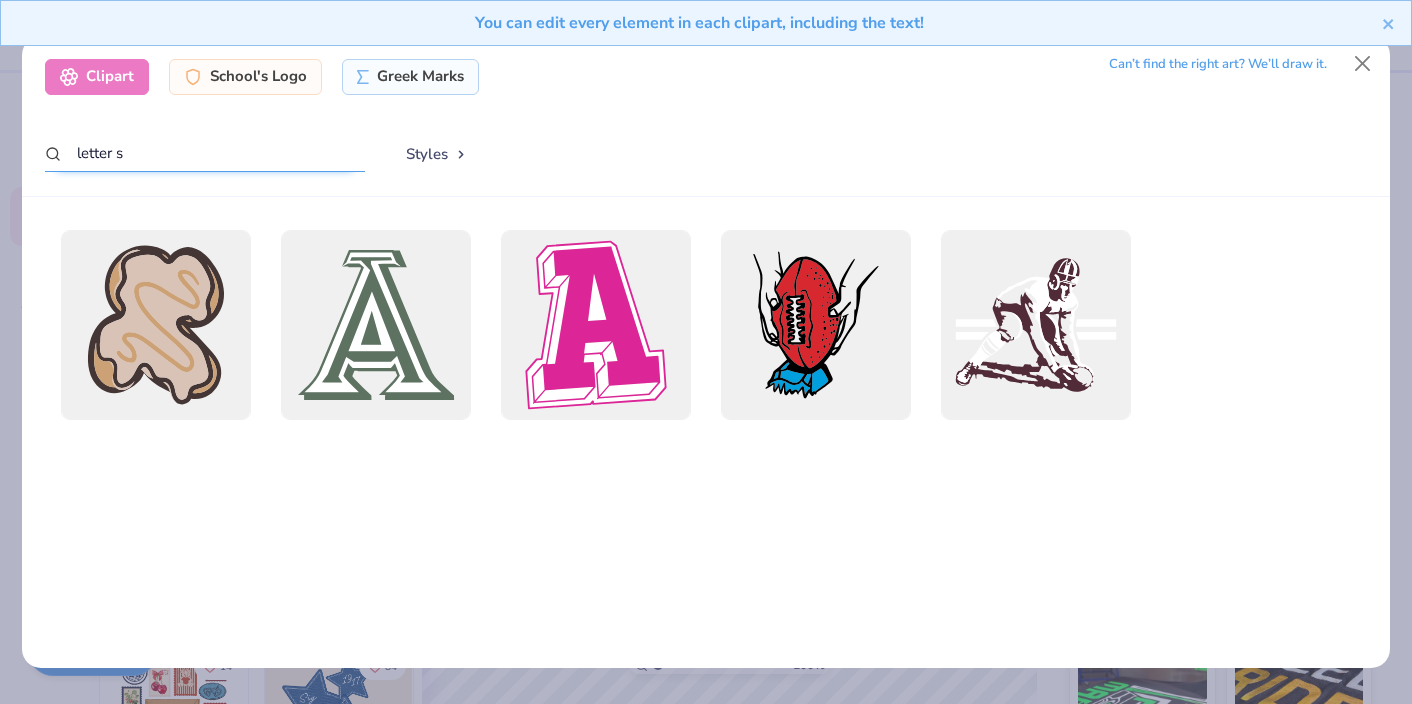 type on "letter s" 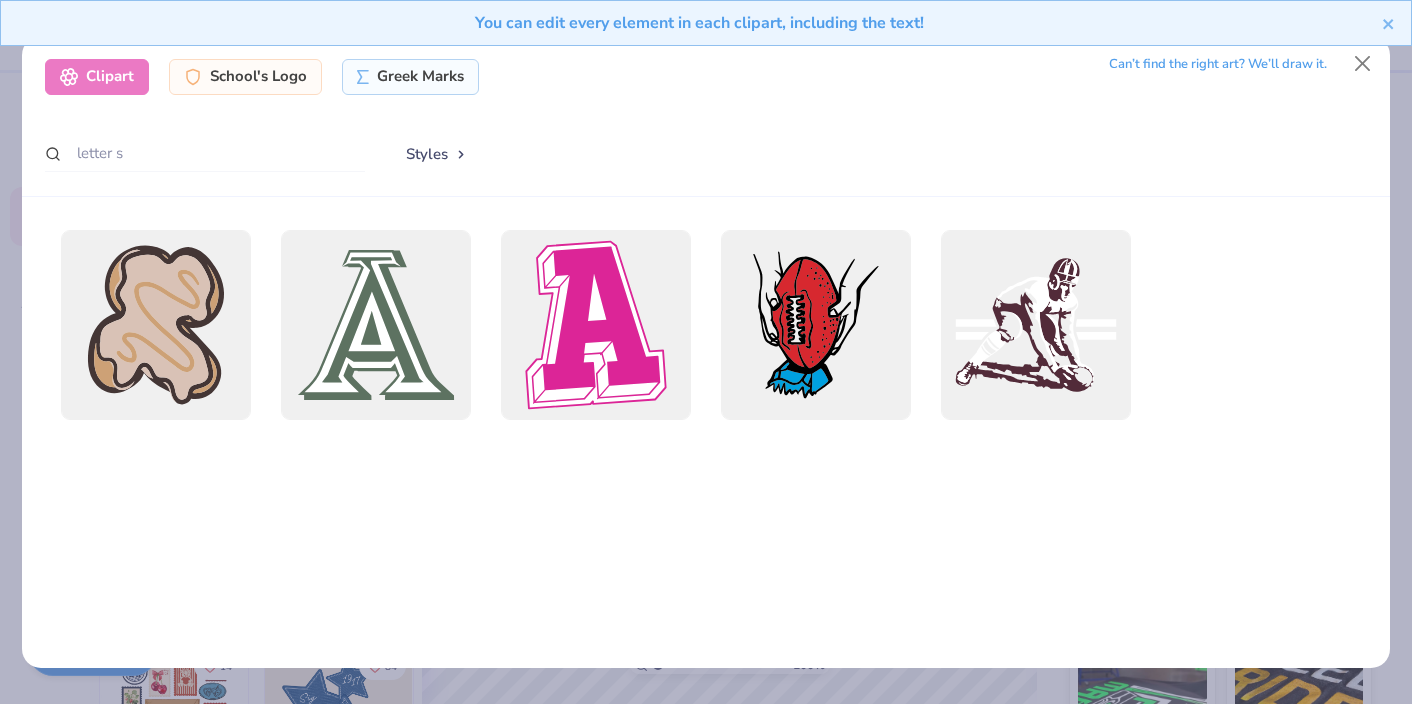 click on "You can edit every element in each clipart, including the text!" at bounding box center [706, 30] 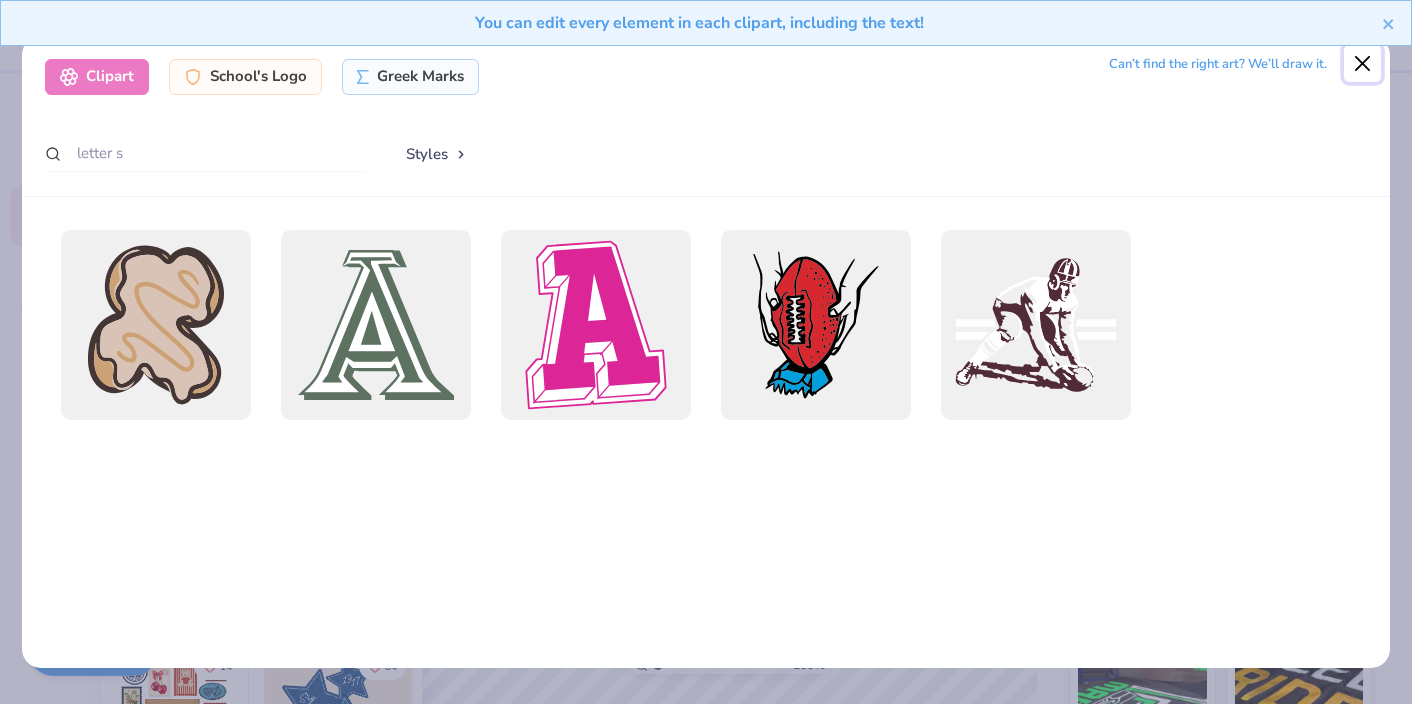 click at bounding box center [1363, 64] 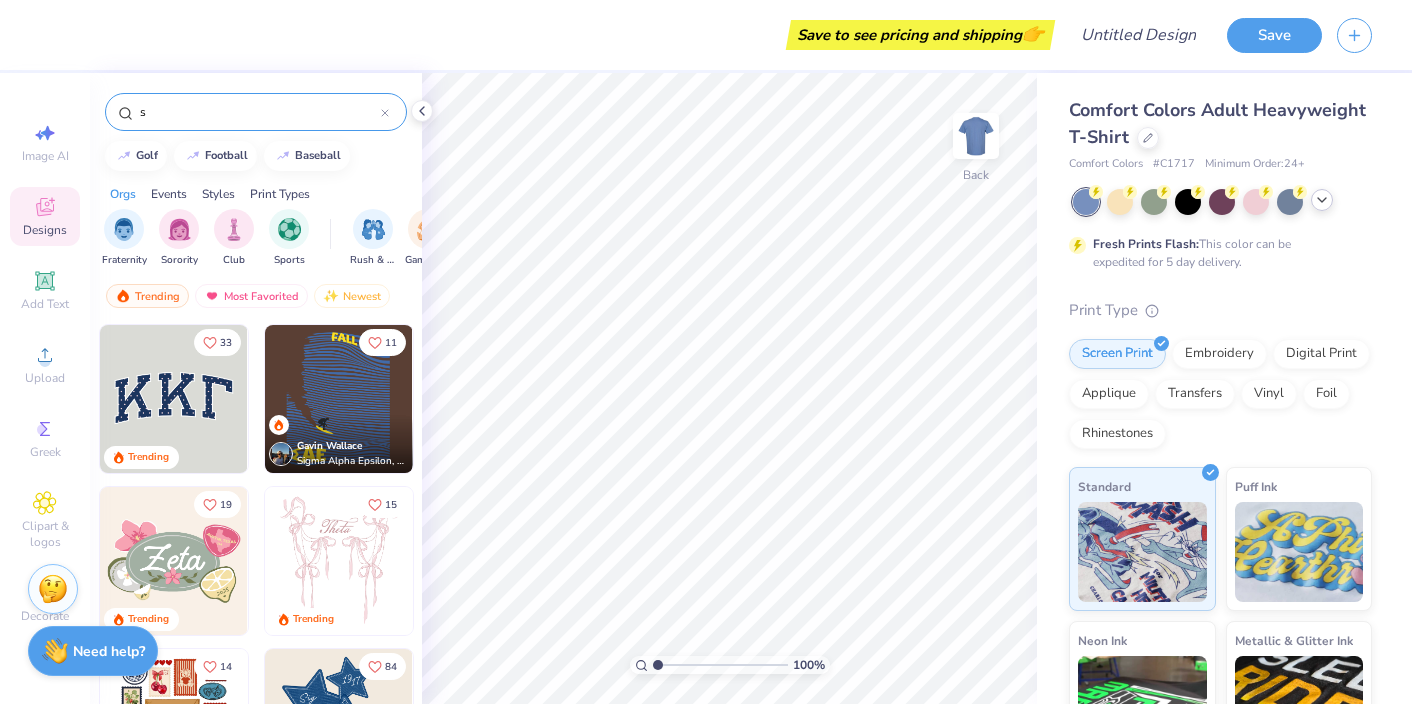 click 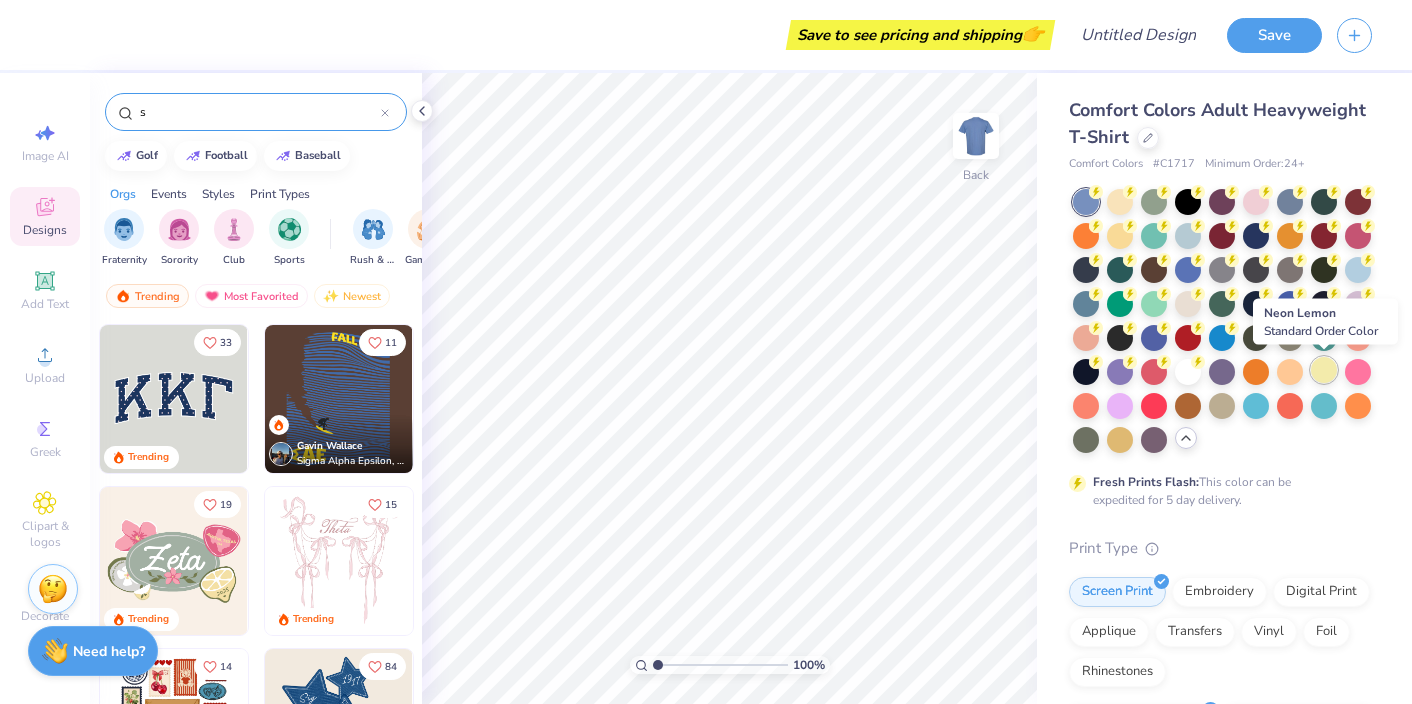 click at bounding box center (1324, 370) 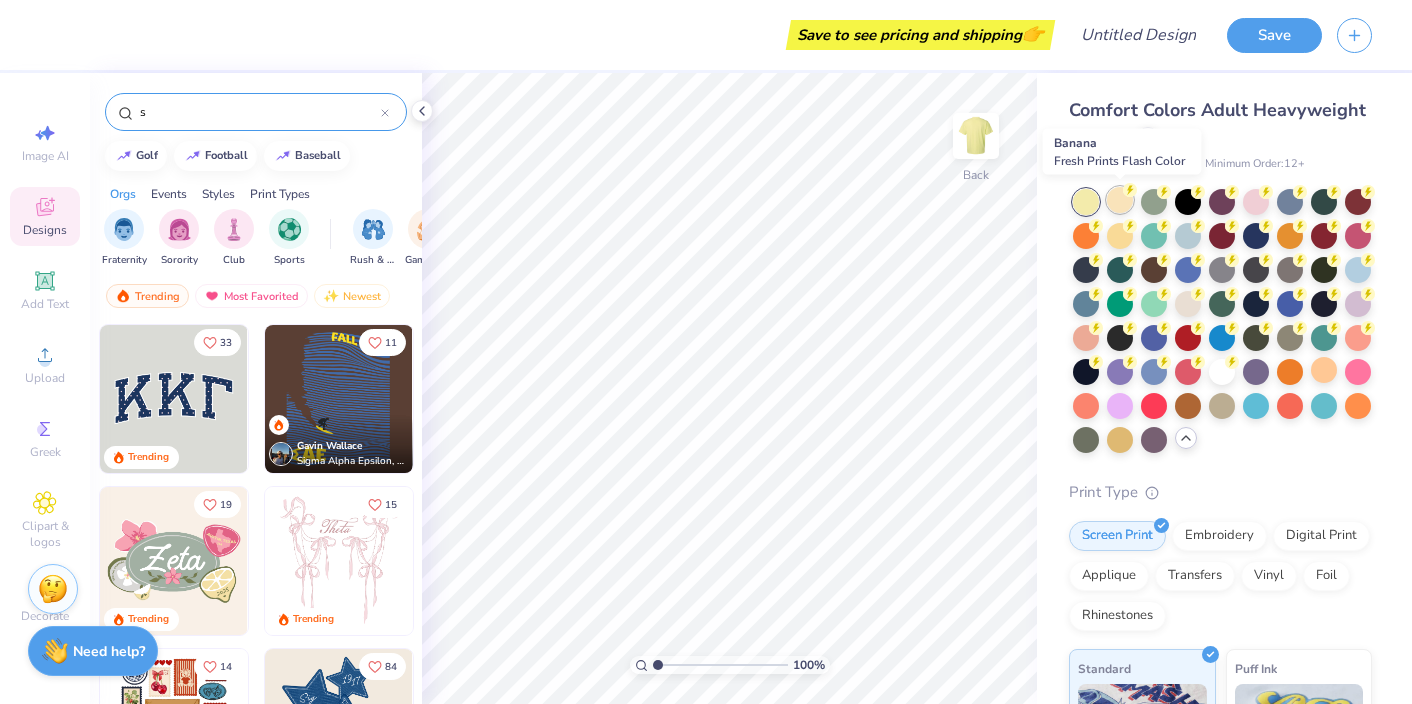 click at bounding box center [1120, 200] 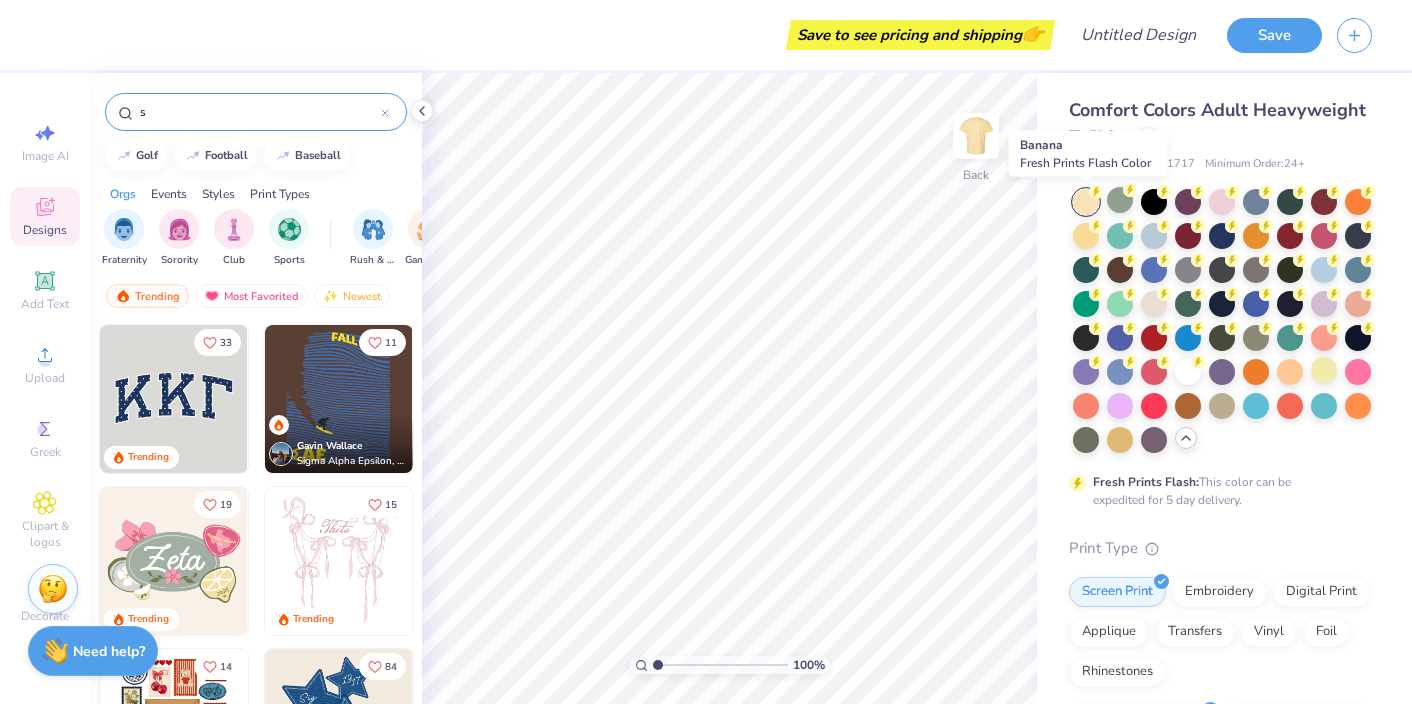 click 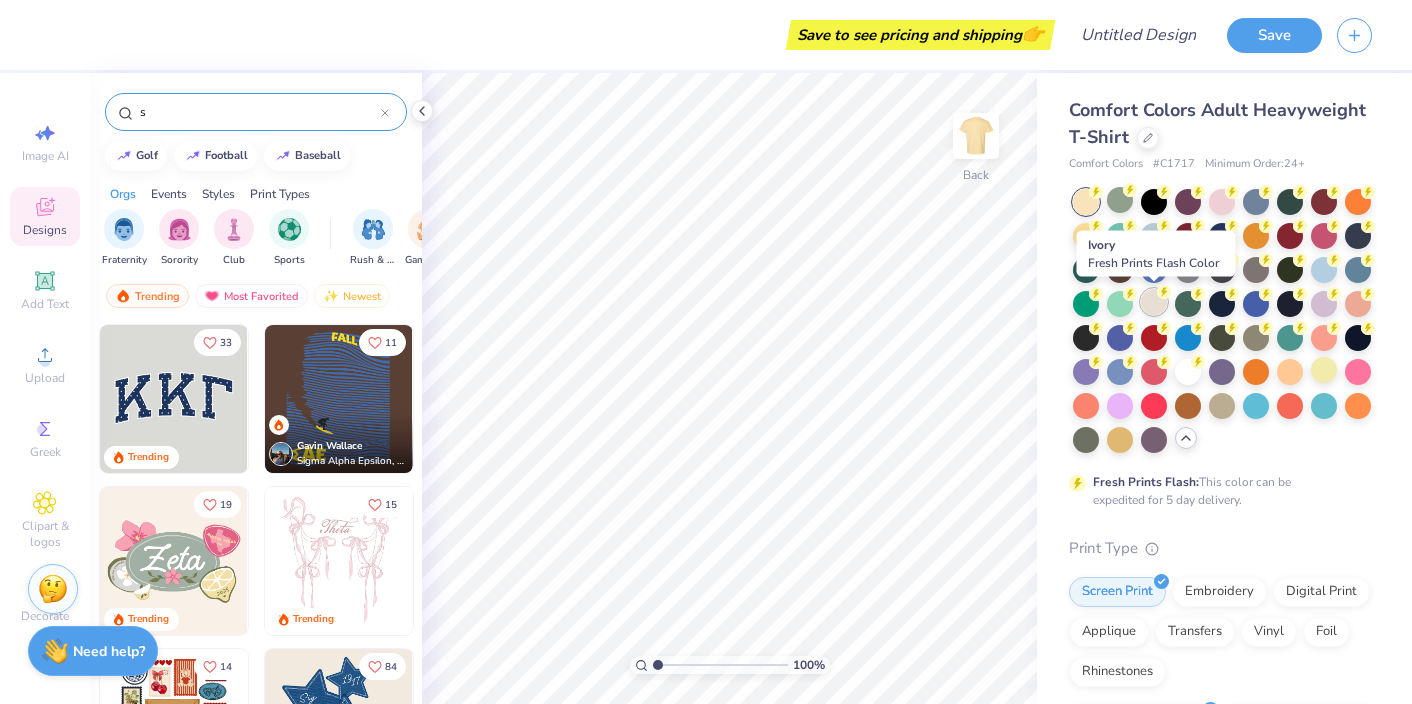click at bounding box center (1154, 302) 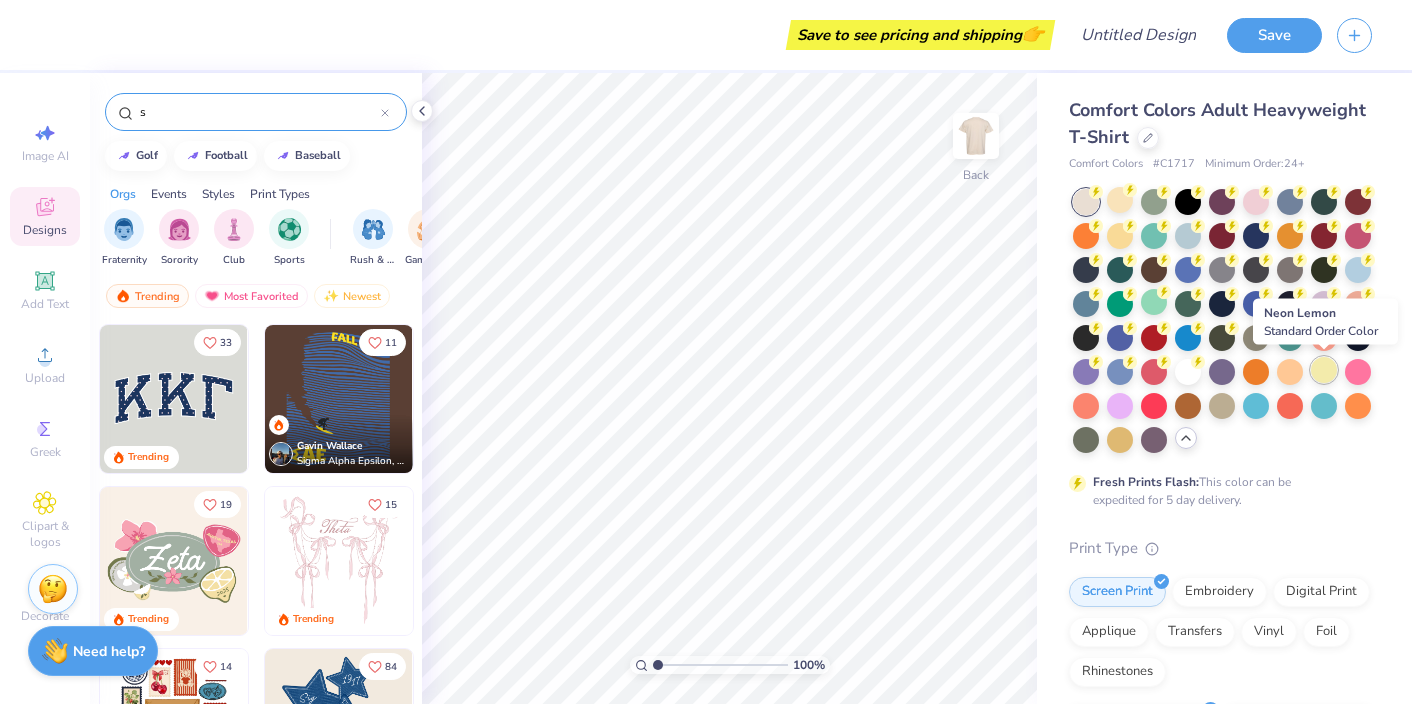 click at bounding box center [1324, 370] 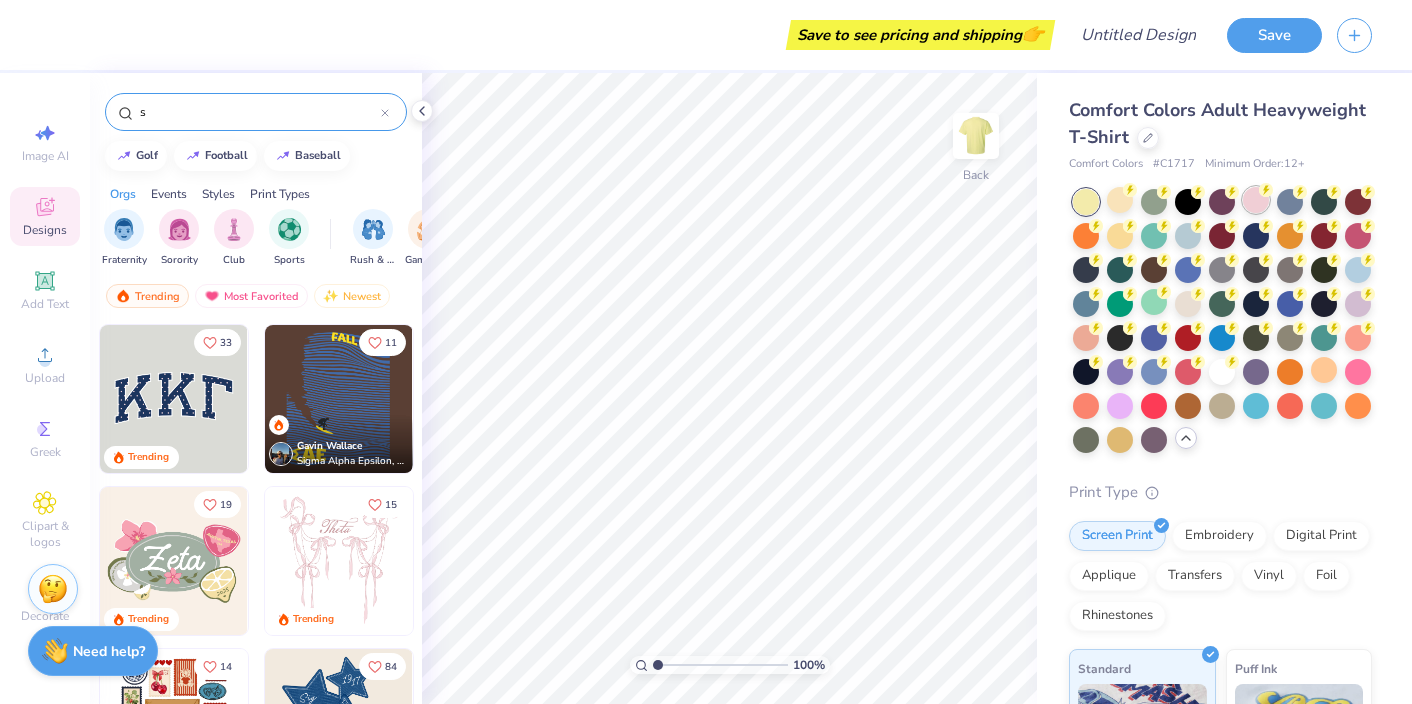 click at bounding box center (1256, 200) 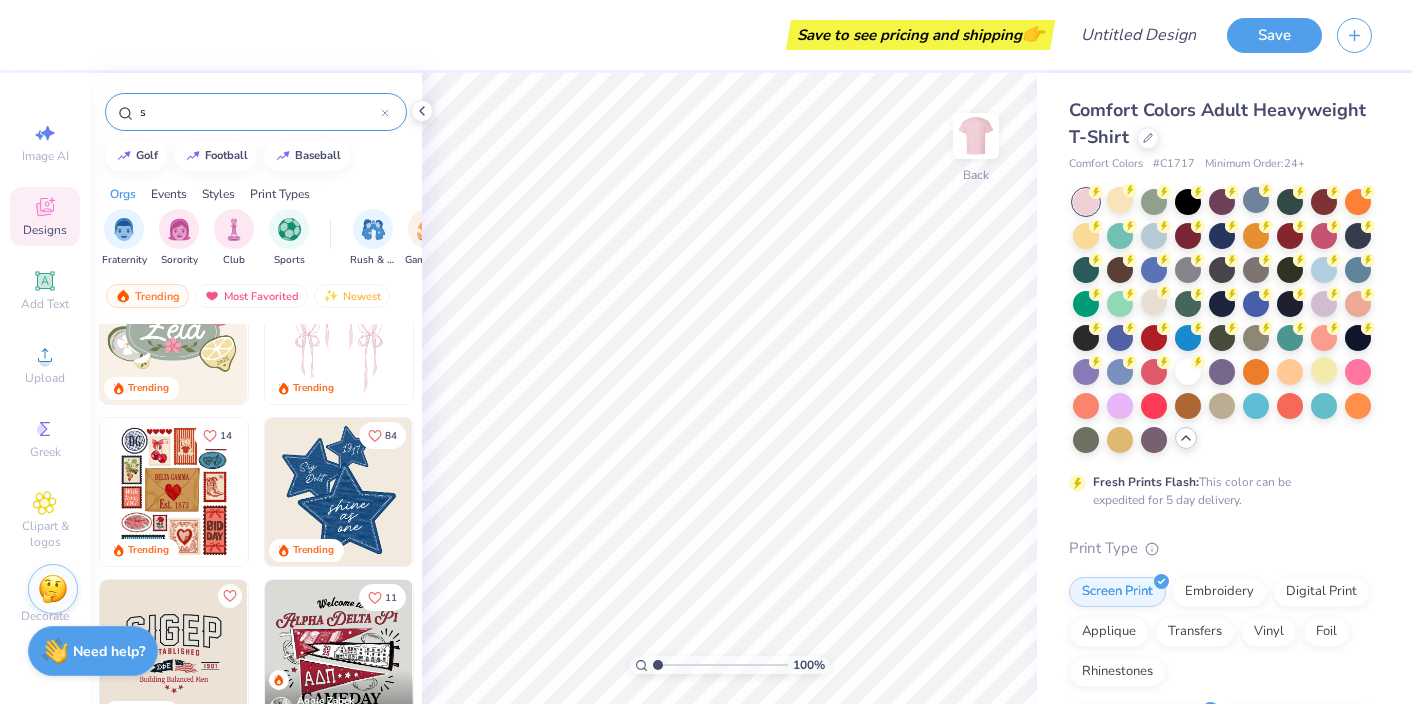 scroll, scrollTop: 0, scrollLeft: 0, axis: both 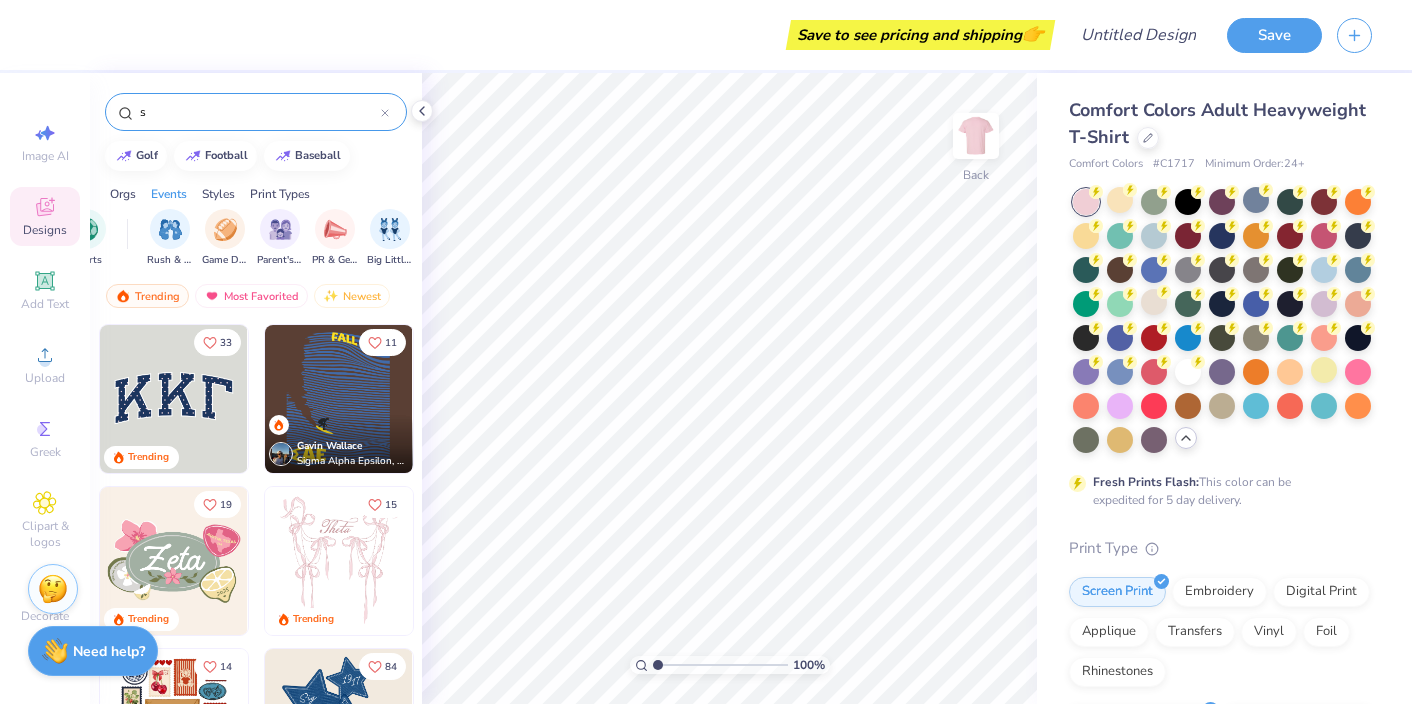 click on "s" at bounding box center [256, 112] 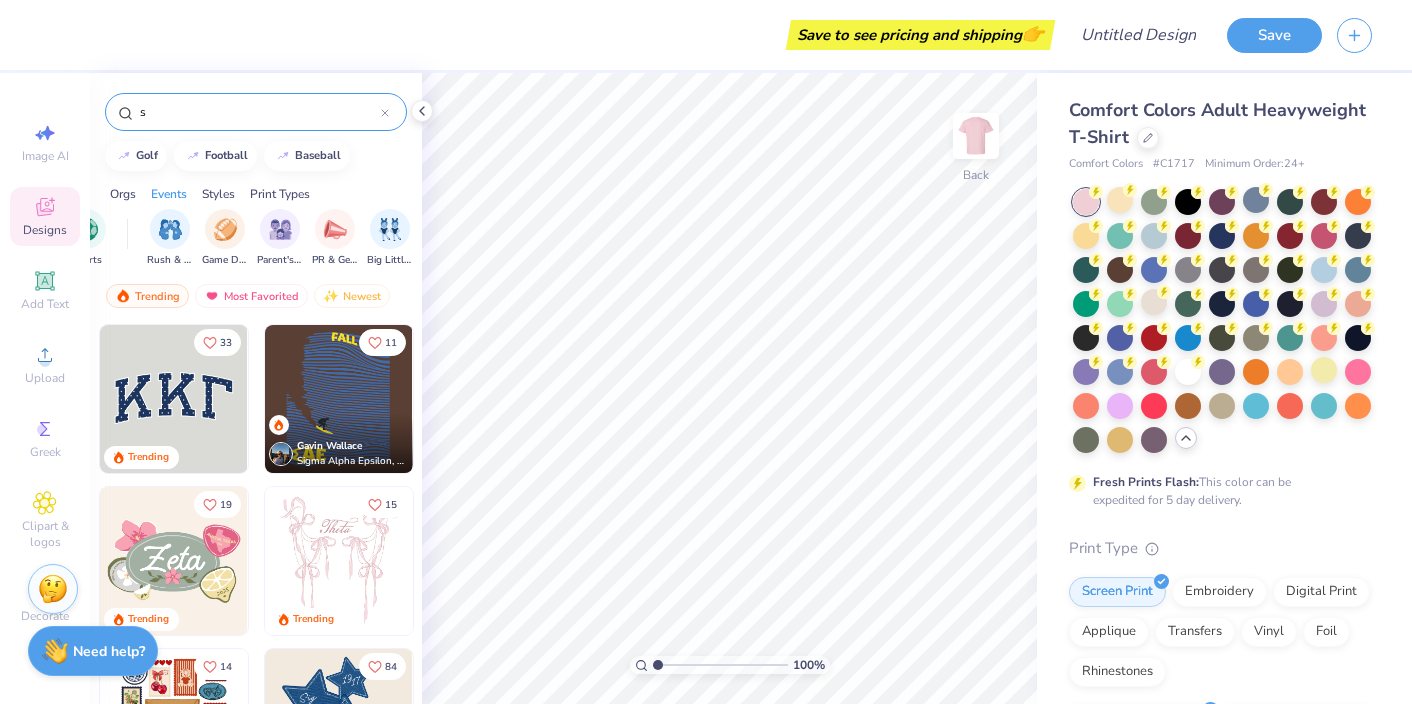 click on "s" at bounding box center (259, 112) 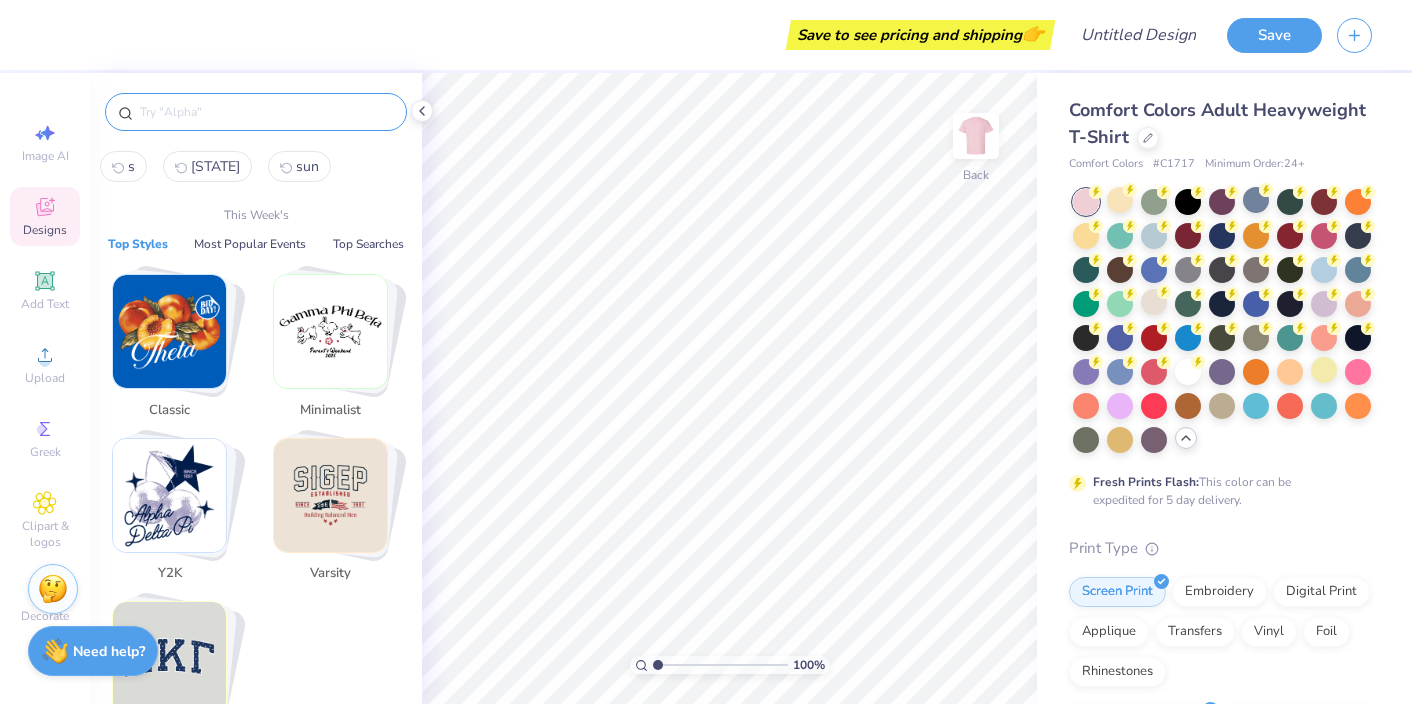 type 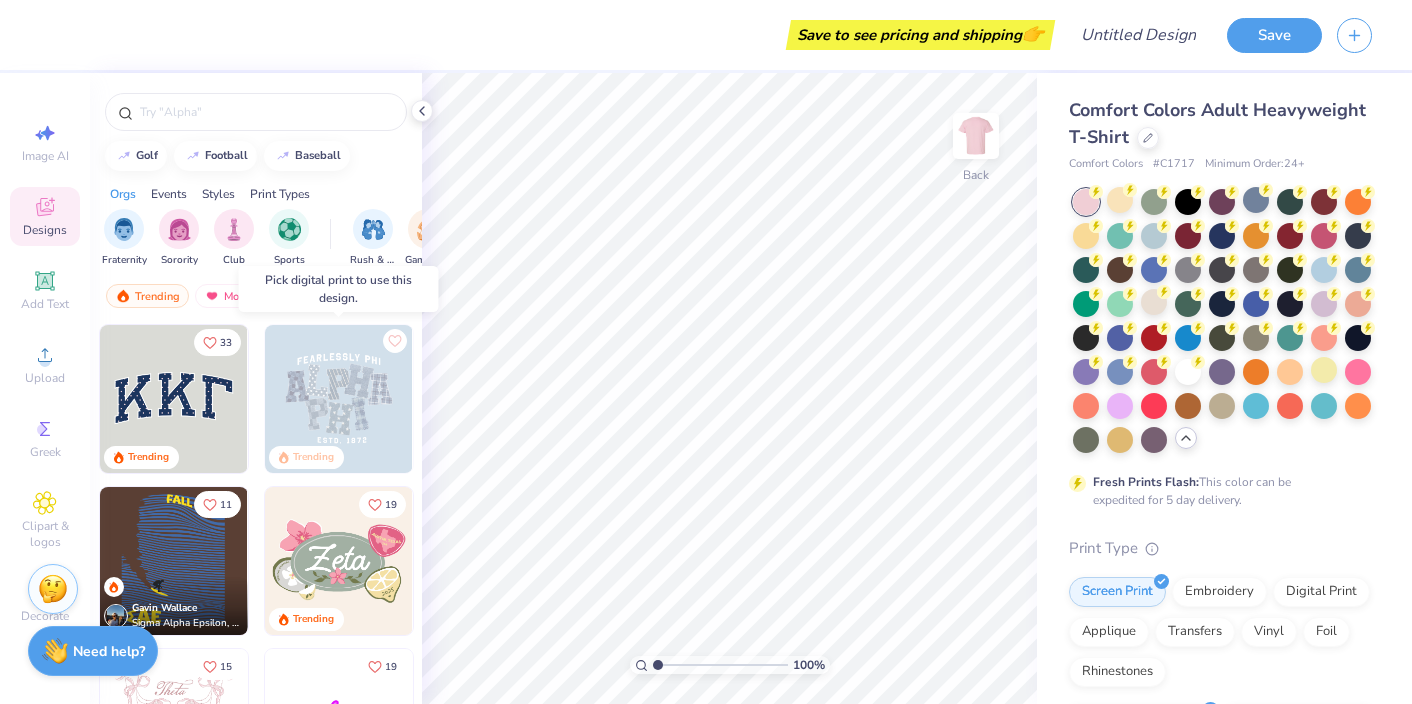 click at bounding box center [339, 399] 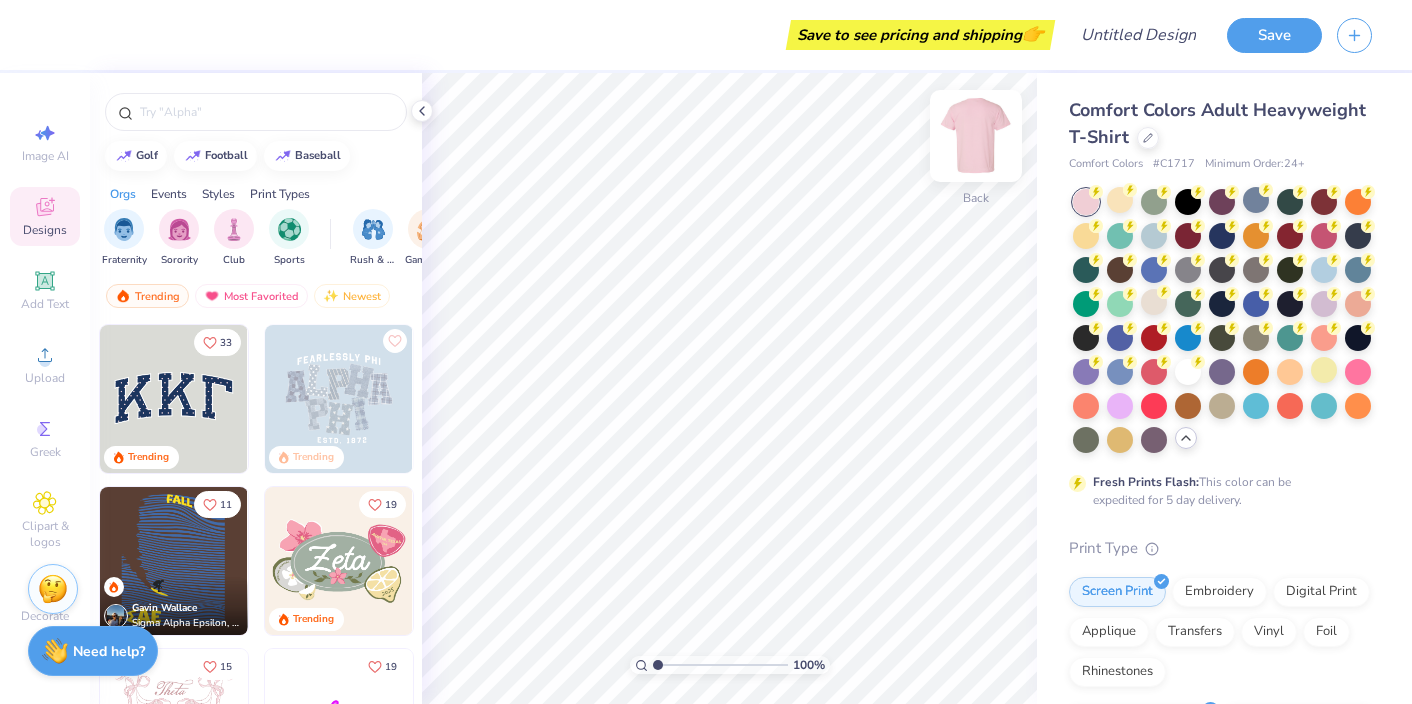 click at bounding box center [976, 136] 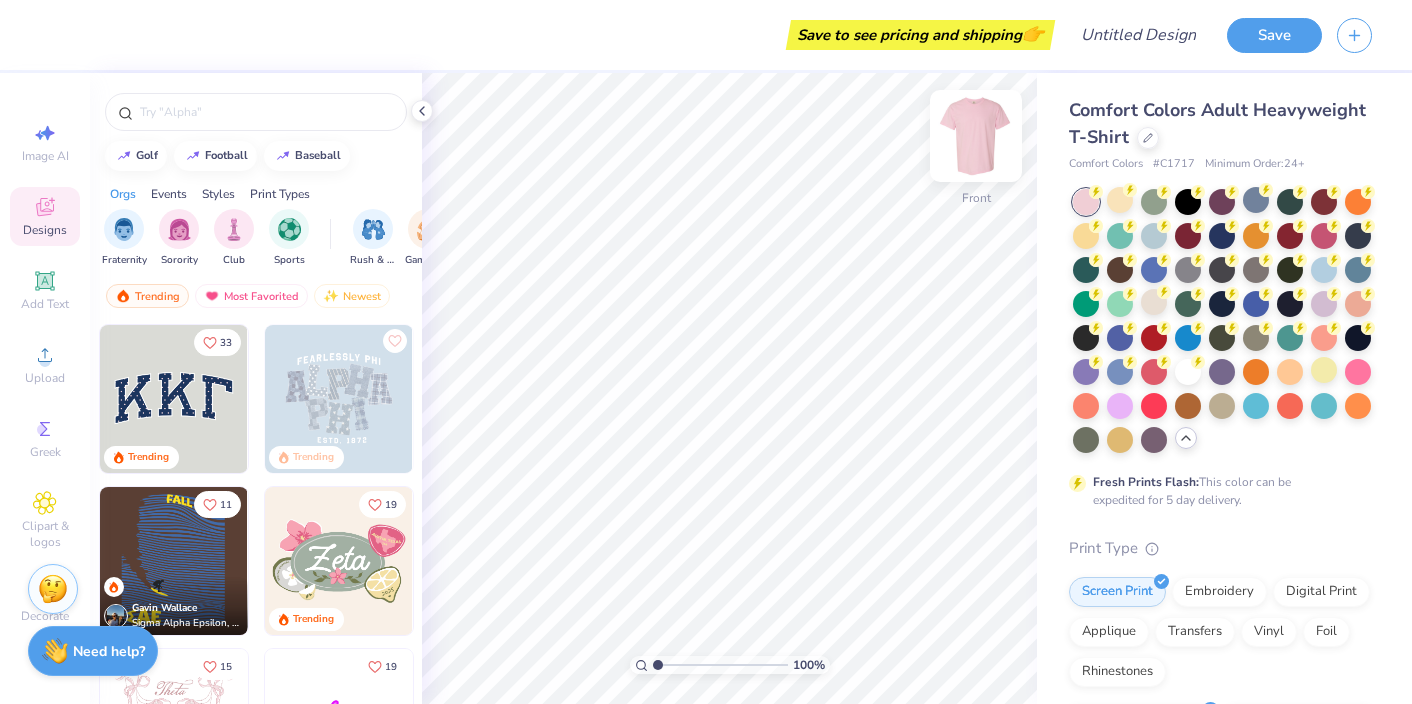 click at bounding box center (976, 136) 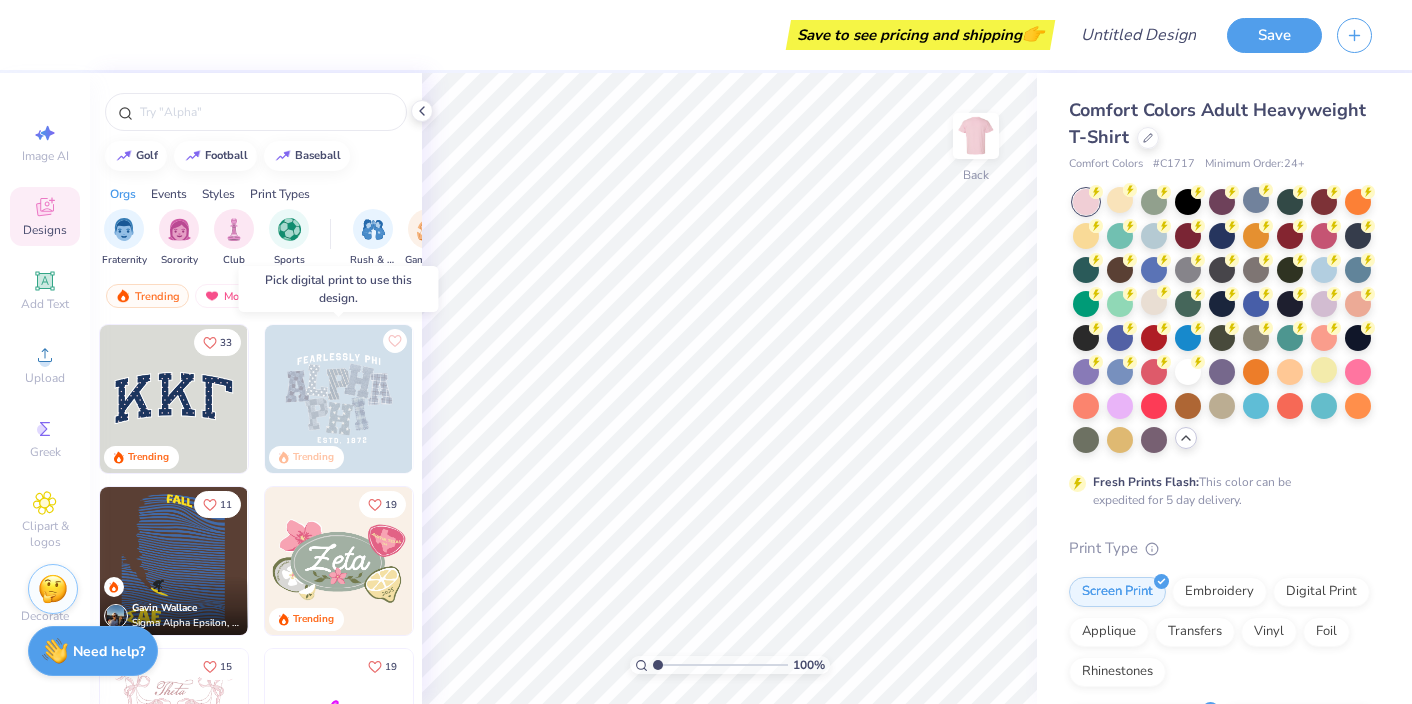 click at bounding box center (339, 399) 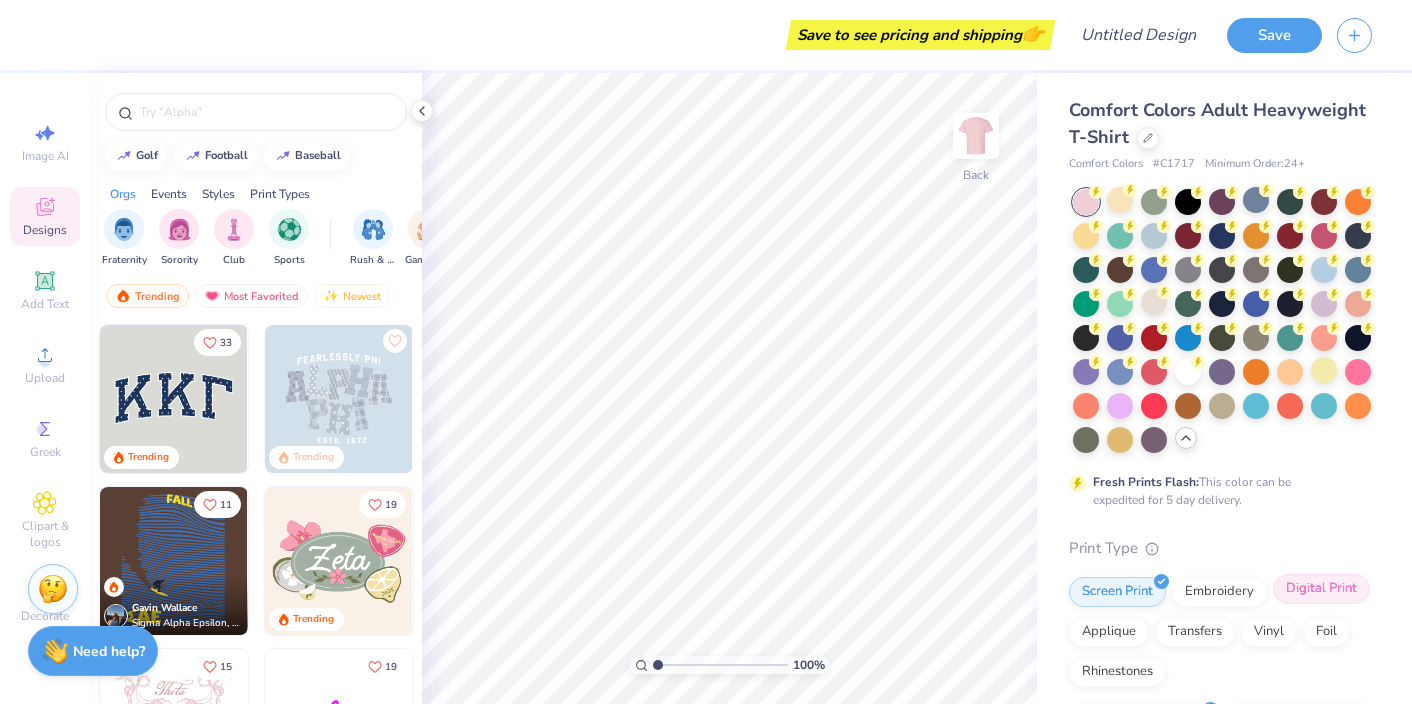 click on "Digital Print" at bounding box center [1321, 589] 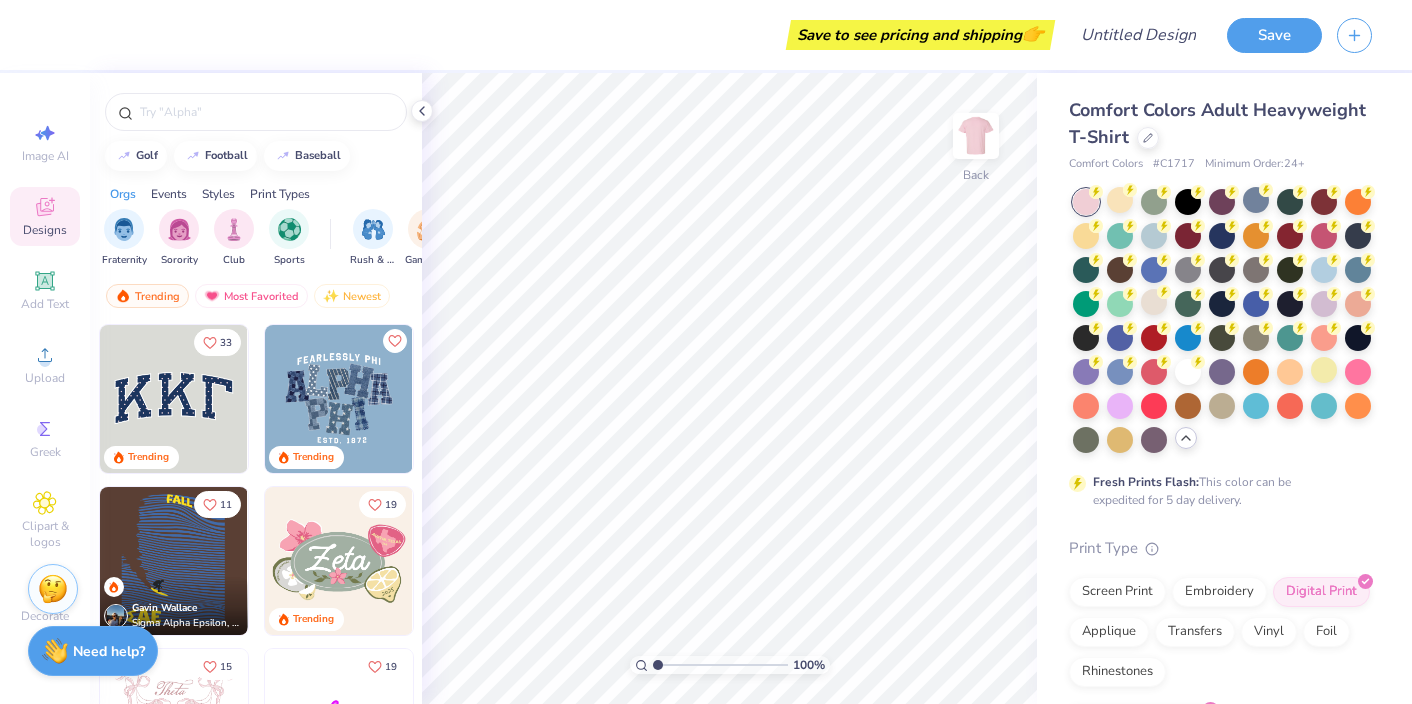 click at bounding box center [339, 399] 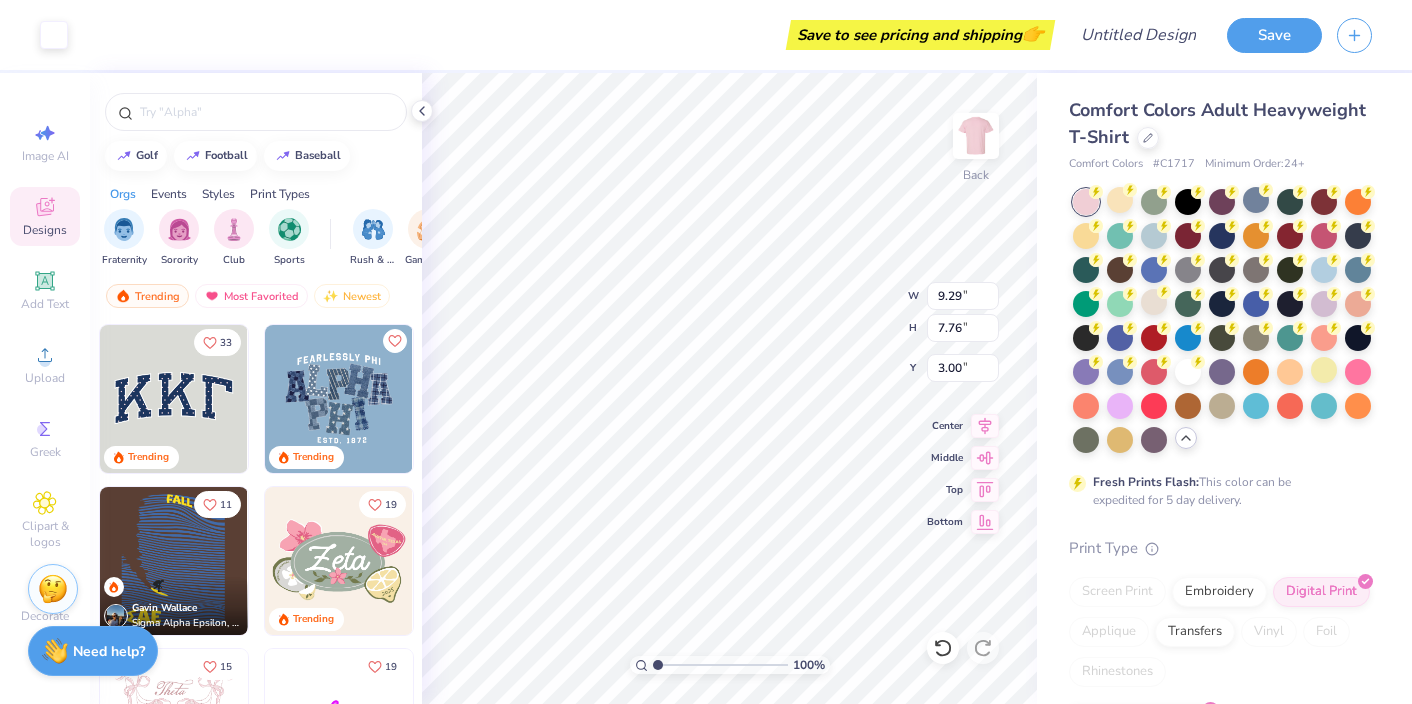 click on "Trending" at bounding box center (313, 457) 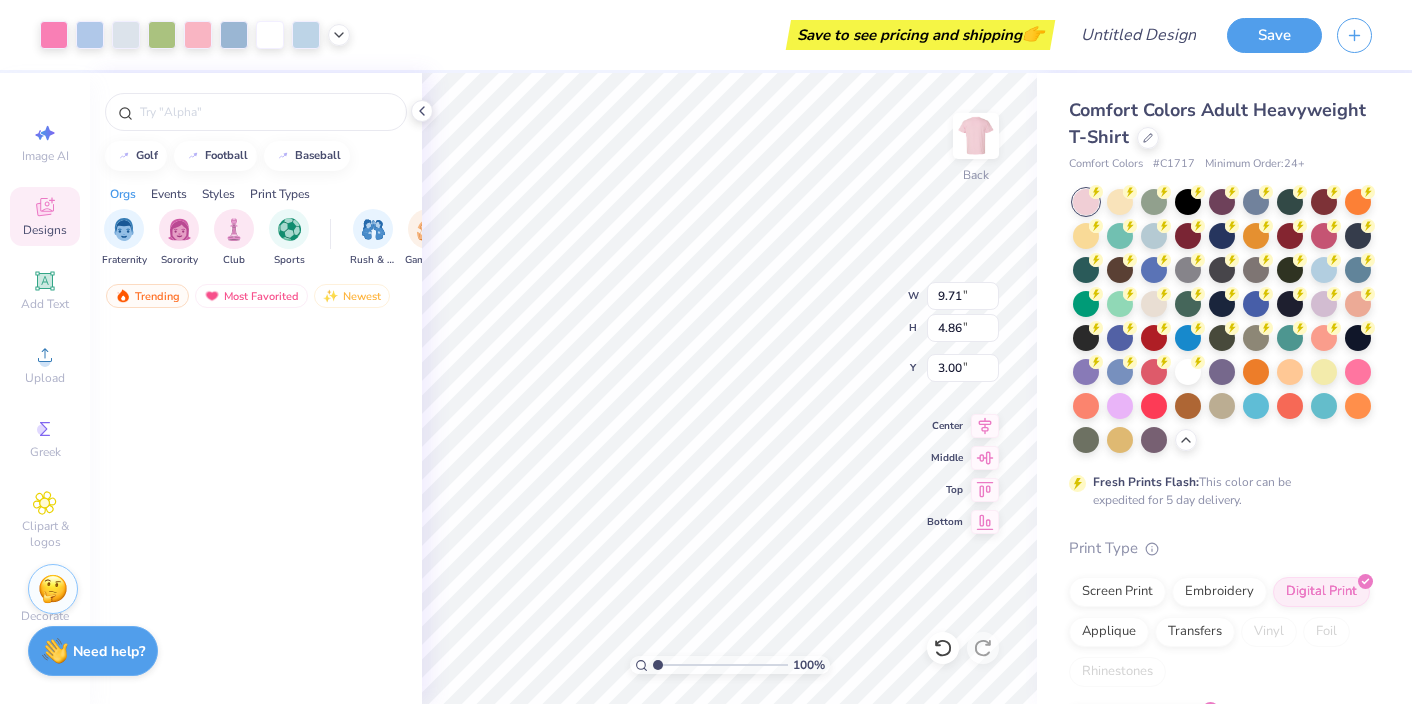 scroll, scrollTop: 0, scrollLeft: 0, axis: both 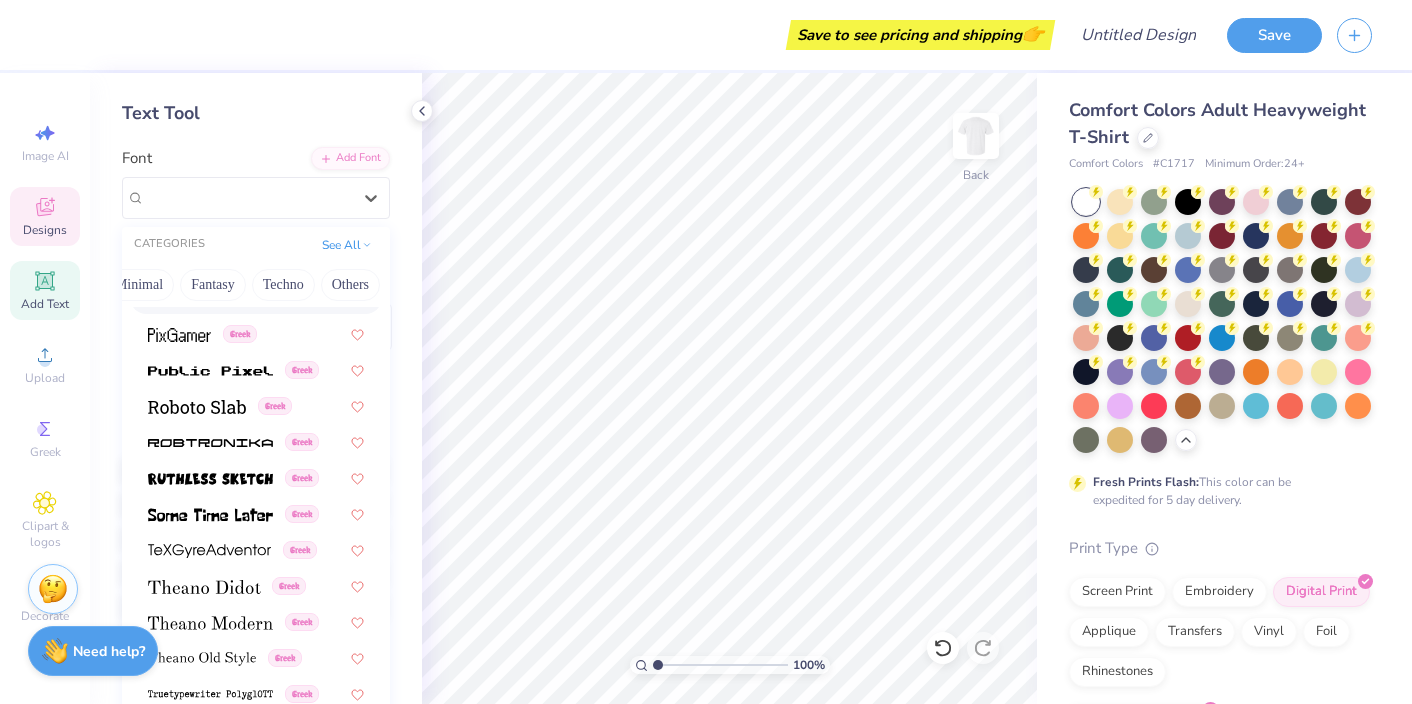 click on "Designs" at bounding box center [45, 230] 